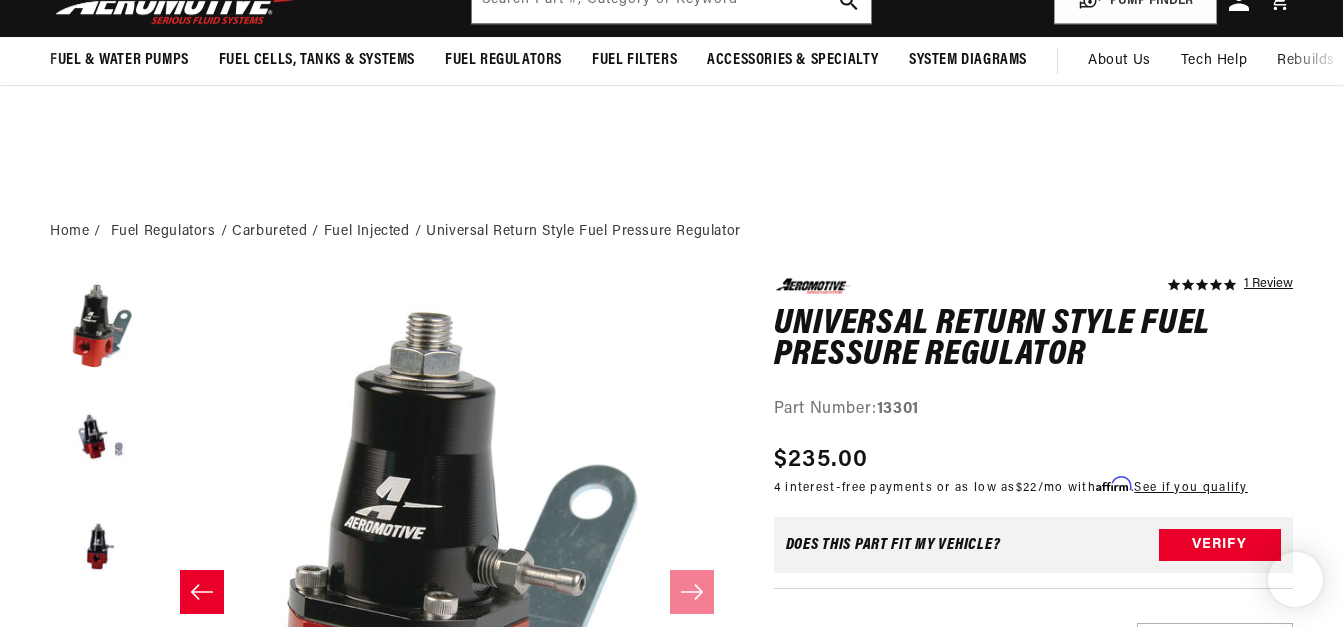 scroll, scrollTop: 1547, scrollLeft: 0, axis: vertical 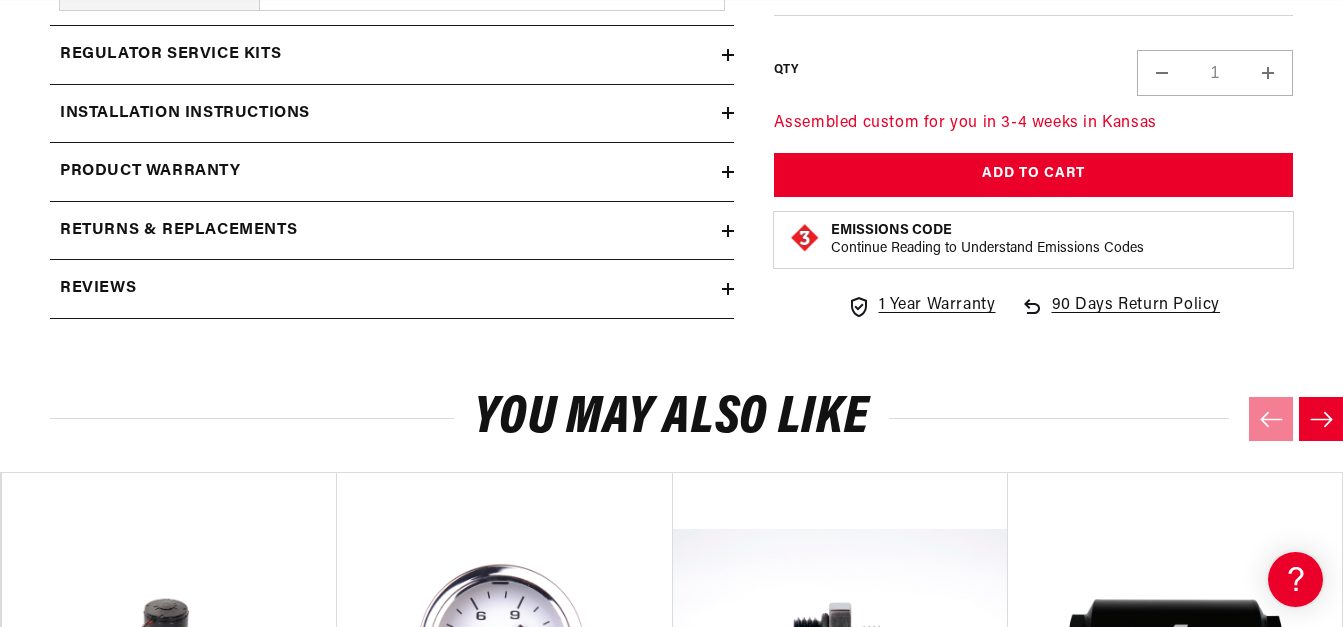 click on "Reviews" at bounding box center [98, 289] 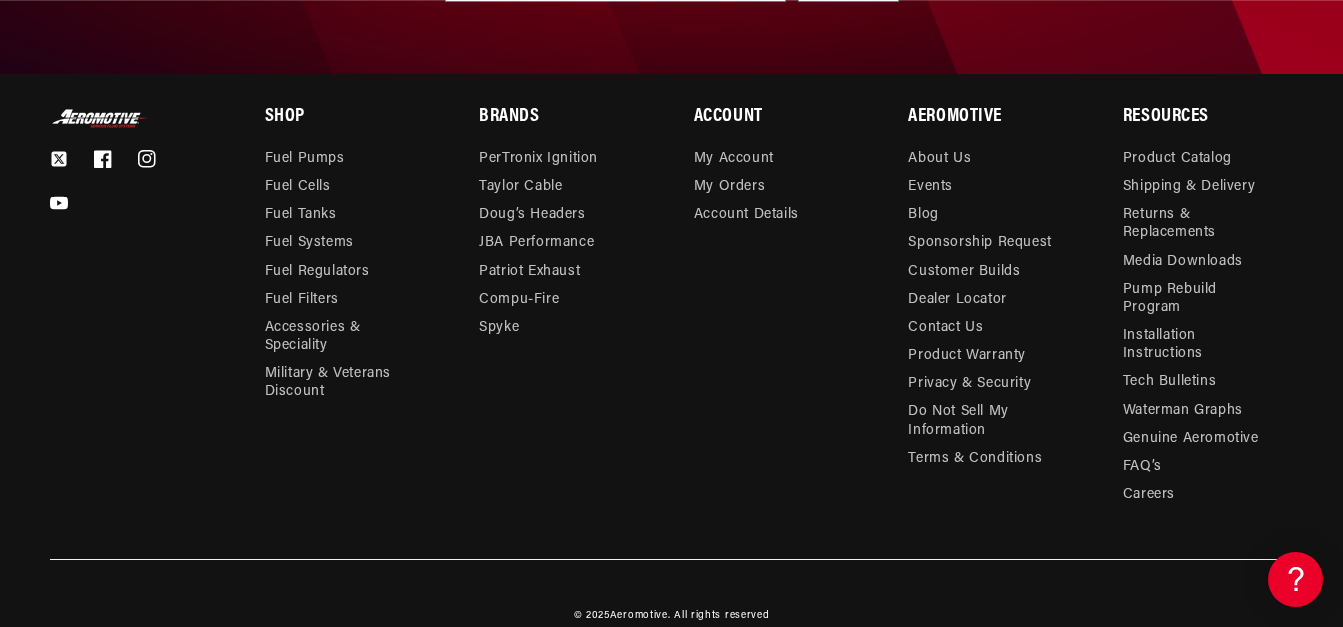 scroll, scrollTop: 0, scrollLeft: 791, axis: horizontal 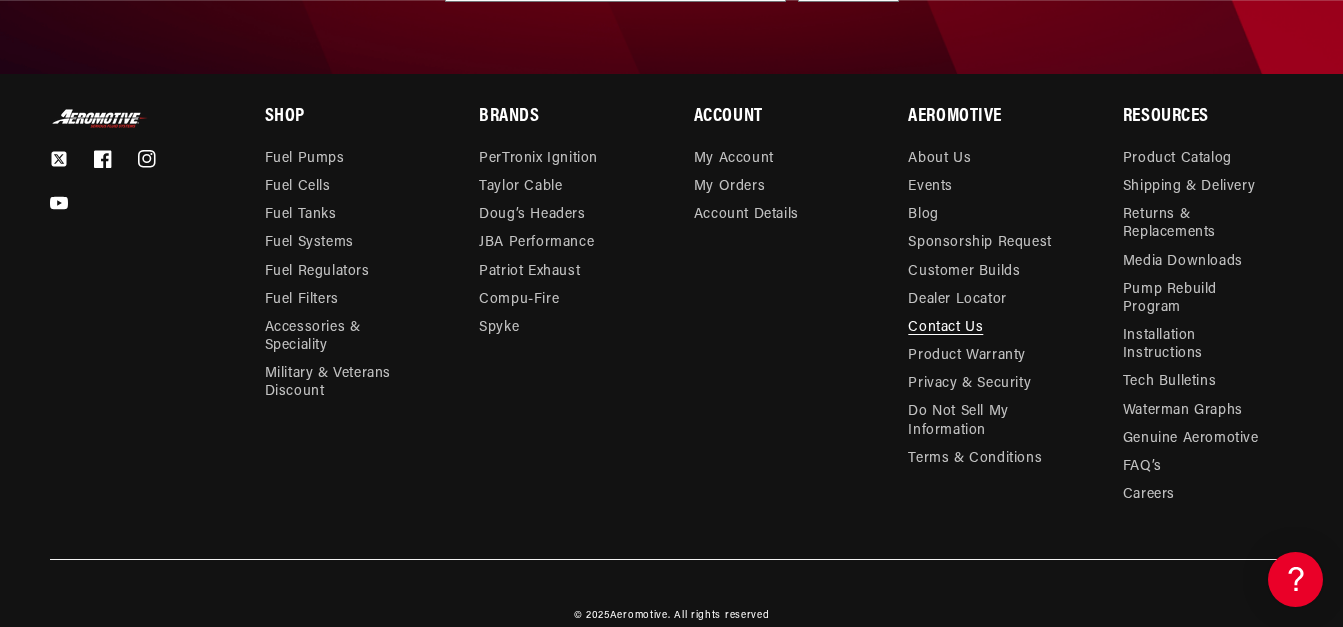 click on "Contact Us" at bounding box center [945, 328] 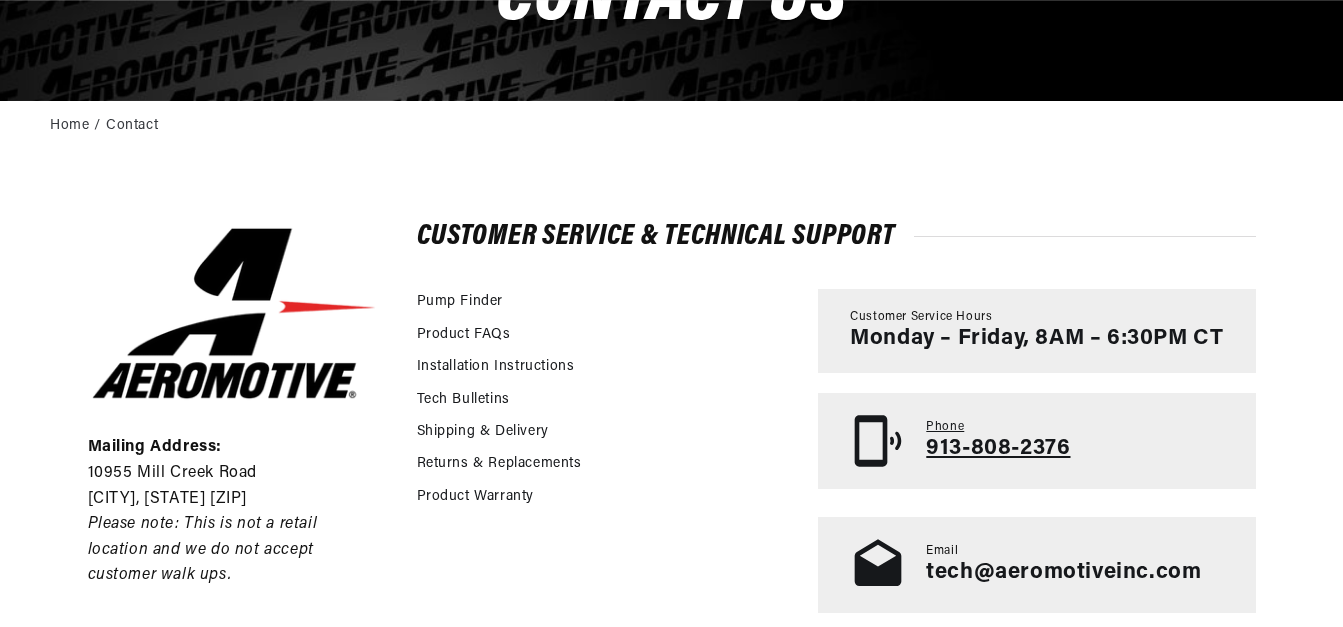 scroll, scrollTop: 400, scrollLeft: 0, axis: vertical 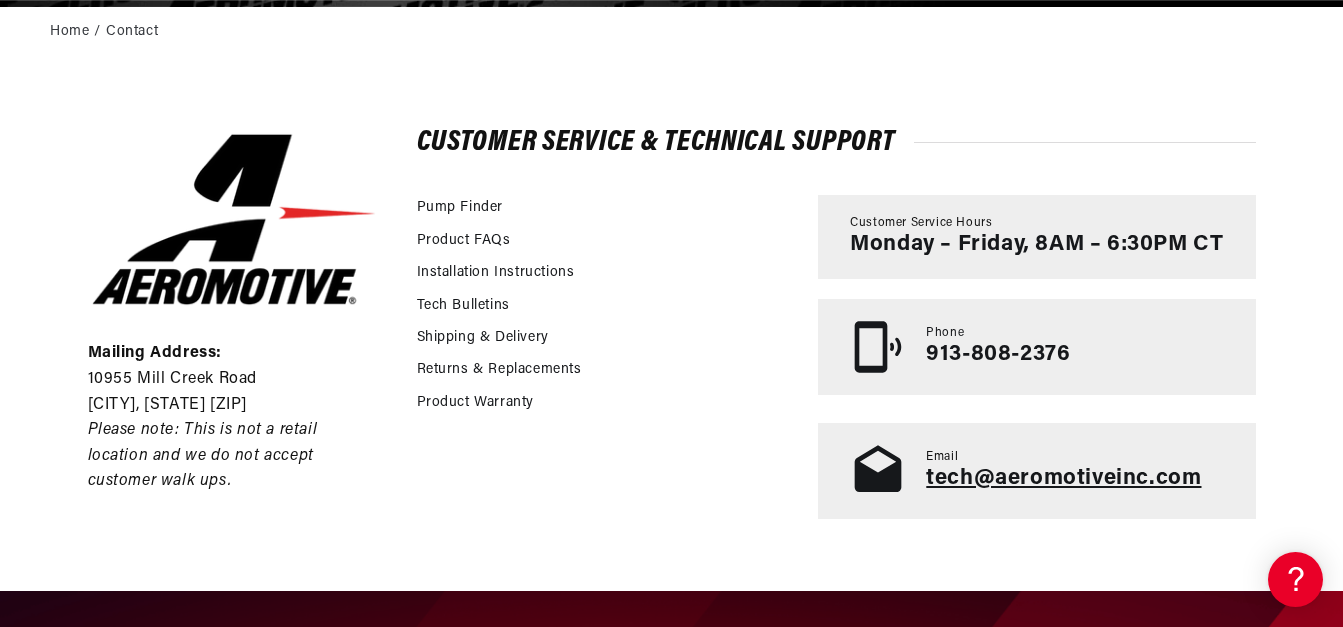 click on "tech@aeromotiveinc.com" at bounding box center (1063, 478) 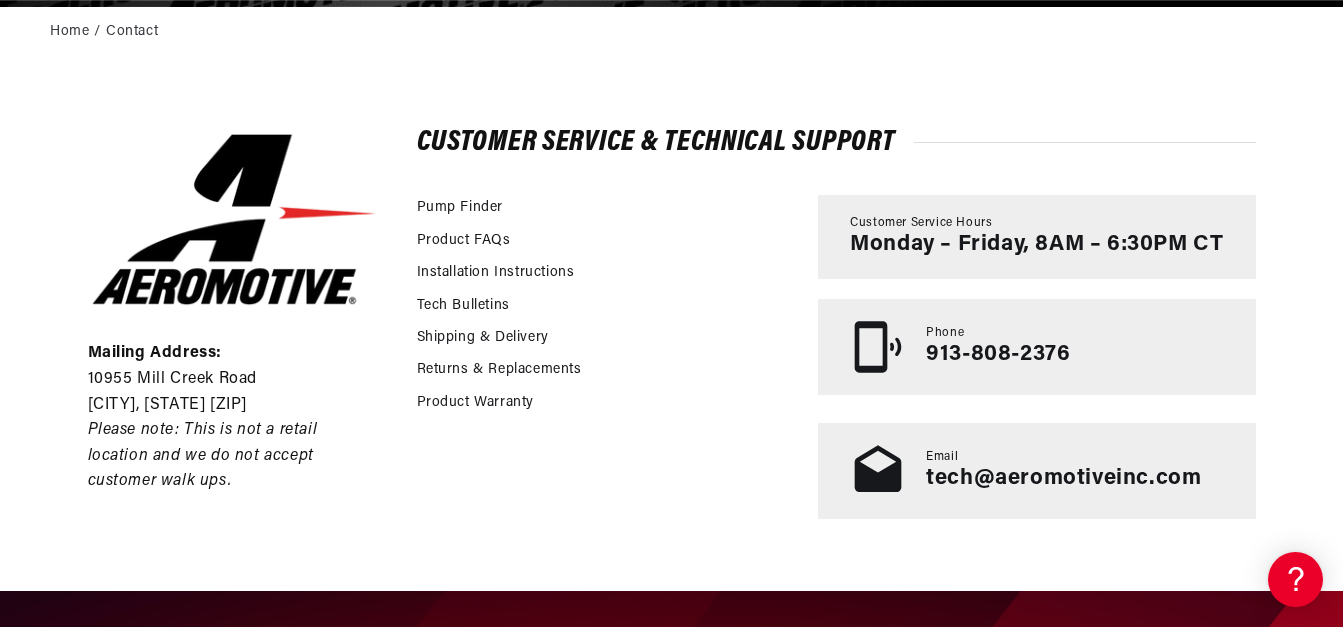 scroll, scrollTop: 0, scrollLeft: 105, axis: horizontal 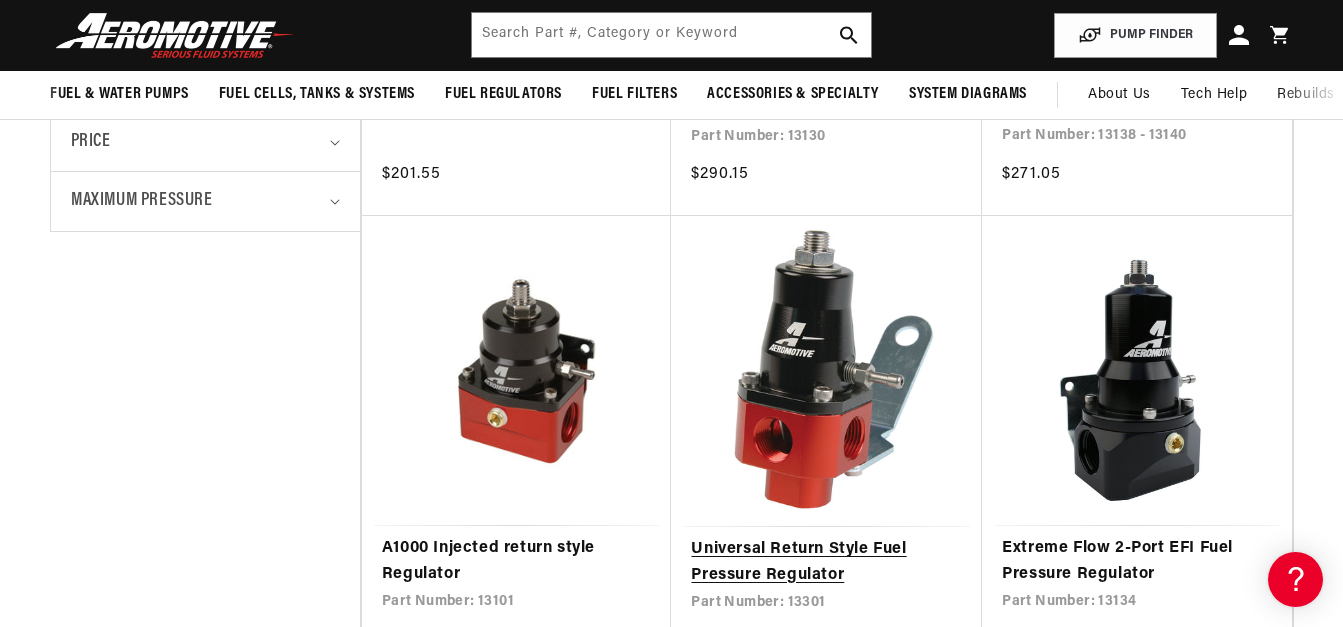 click on "Universal Return Style Fuel Pressure Regulator" at bounding box center [826, 562] 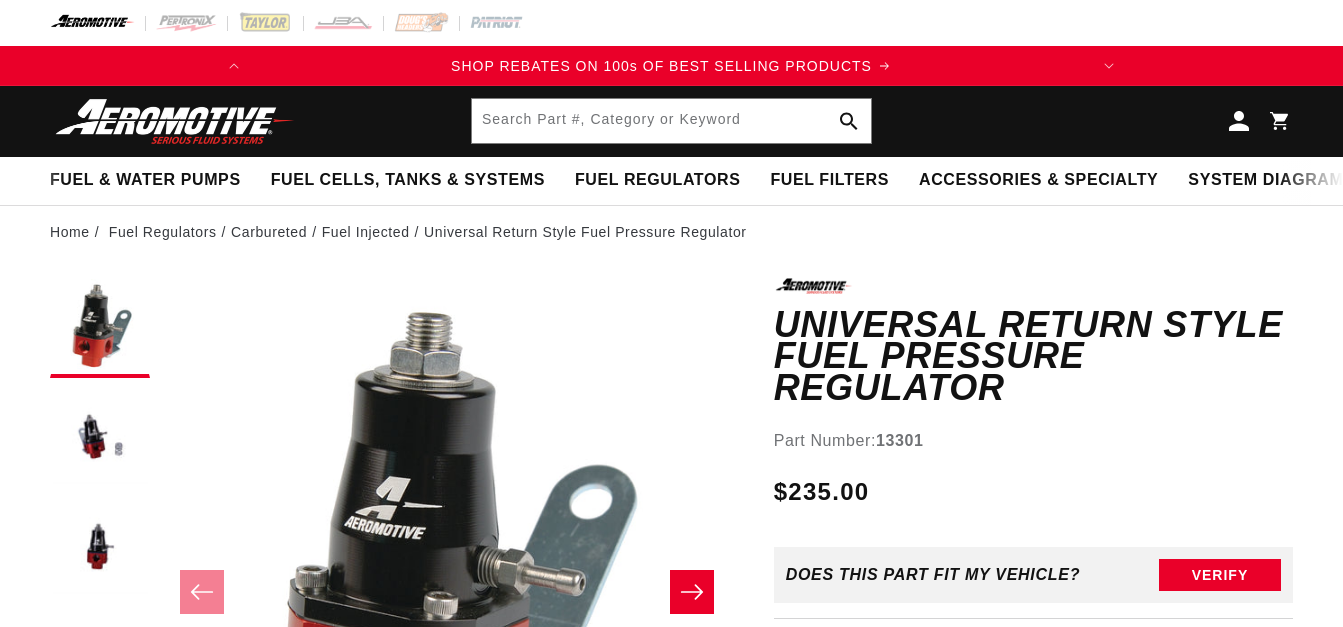 scroll, scrollTop: 0, scrollLeft: 0, axis: both 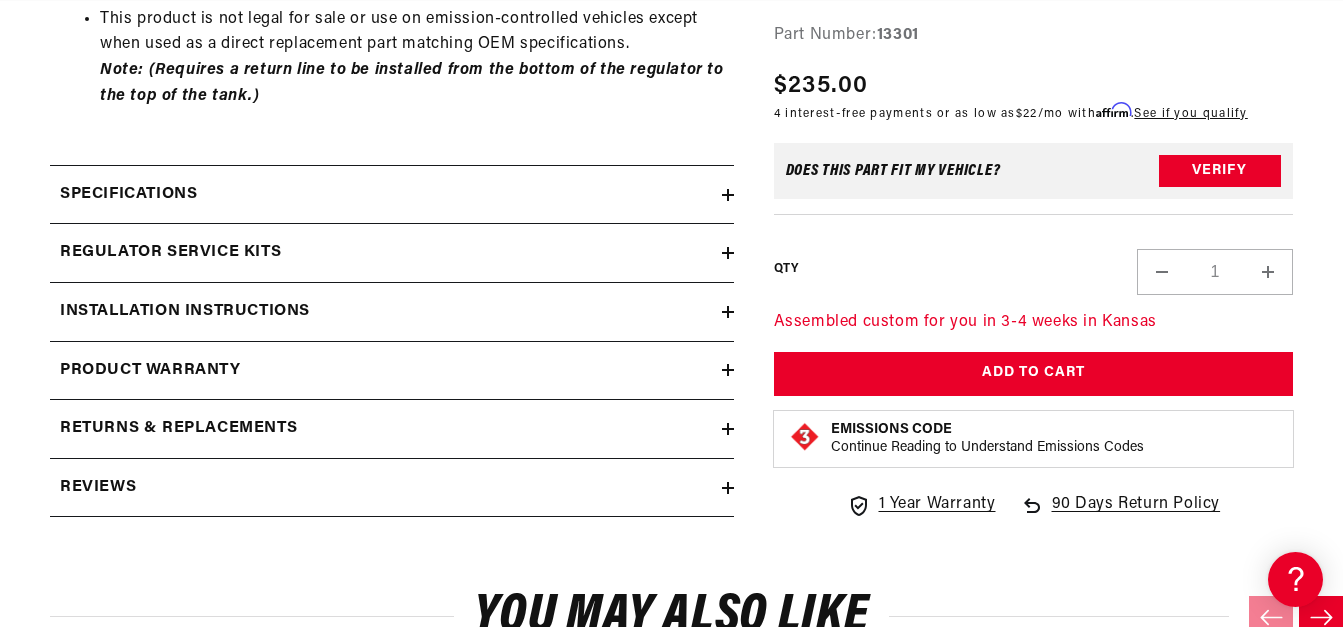 click on "Installation Instructions" at bounding box center (185, 312) 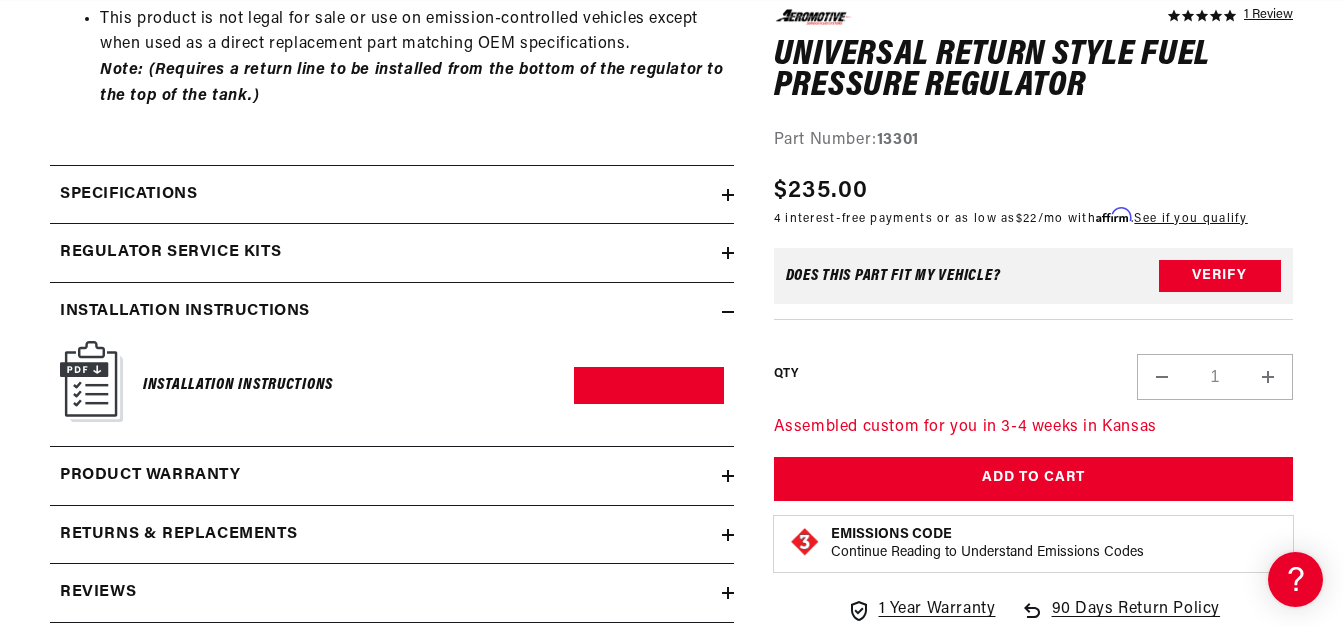 scroll, scrollTop: 0, scrollLeft: 0, axis: both 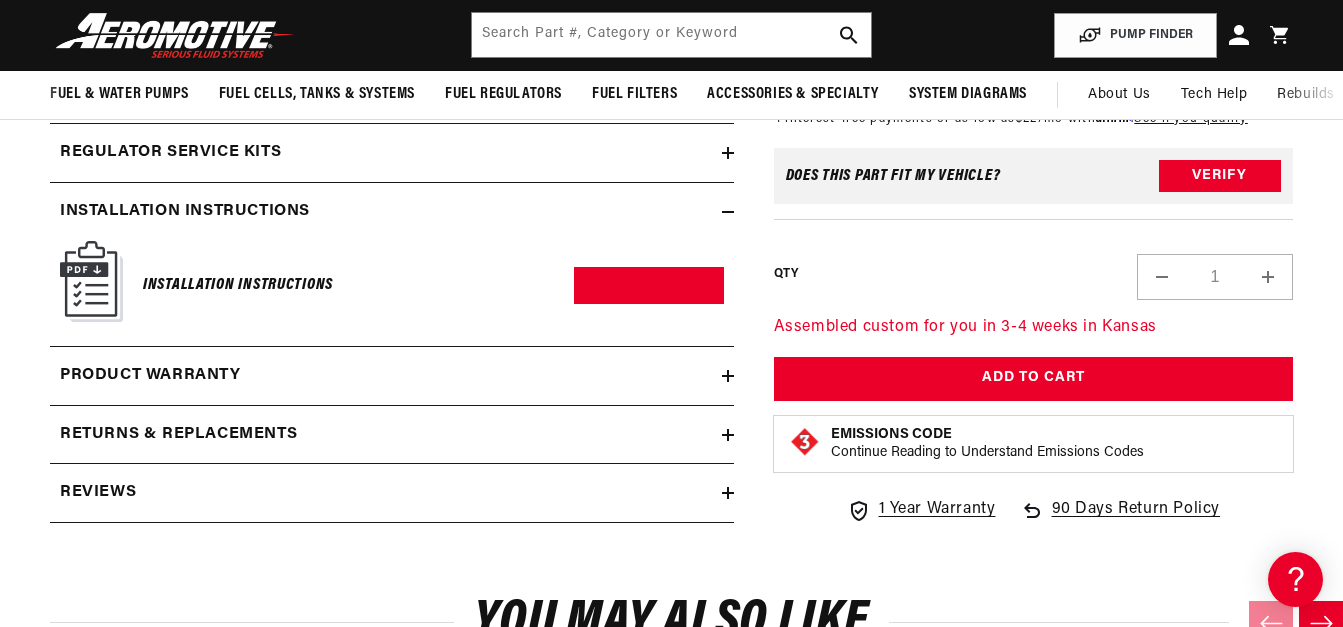 click on "Installation Instructions" at bounding box center (185, 212) 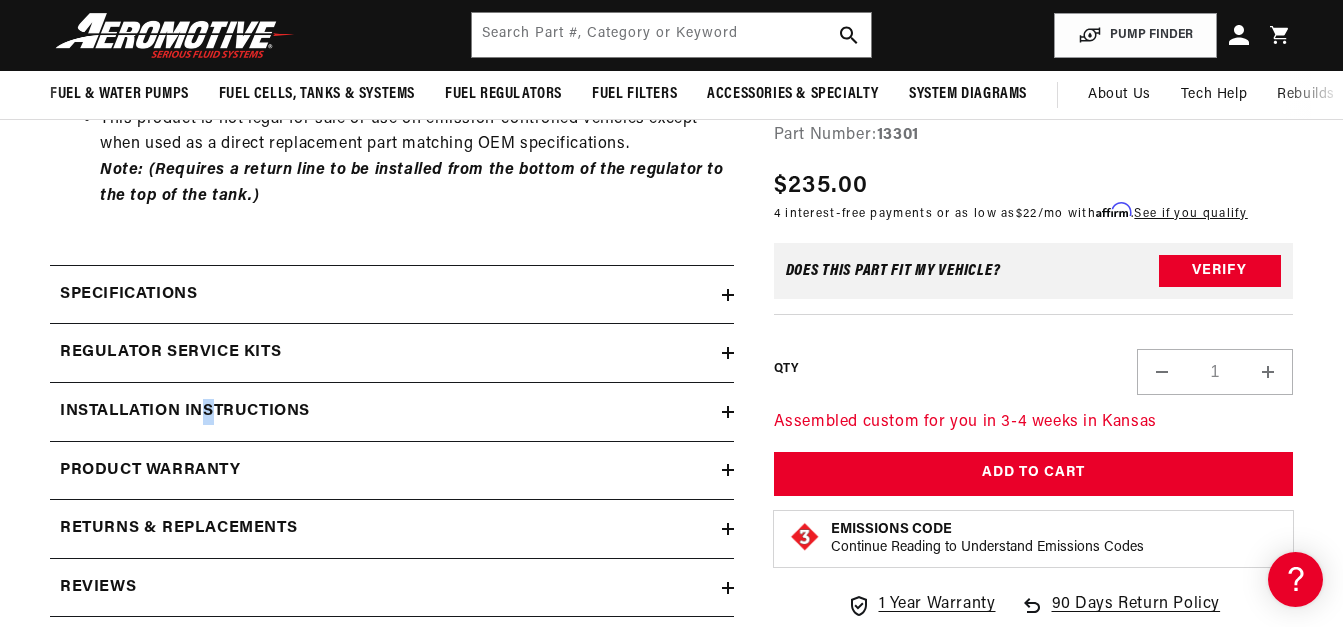 scroll, scrollTop: 1300, scrollLeft: 0, axis: vertical 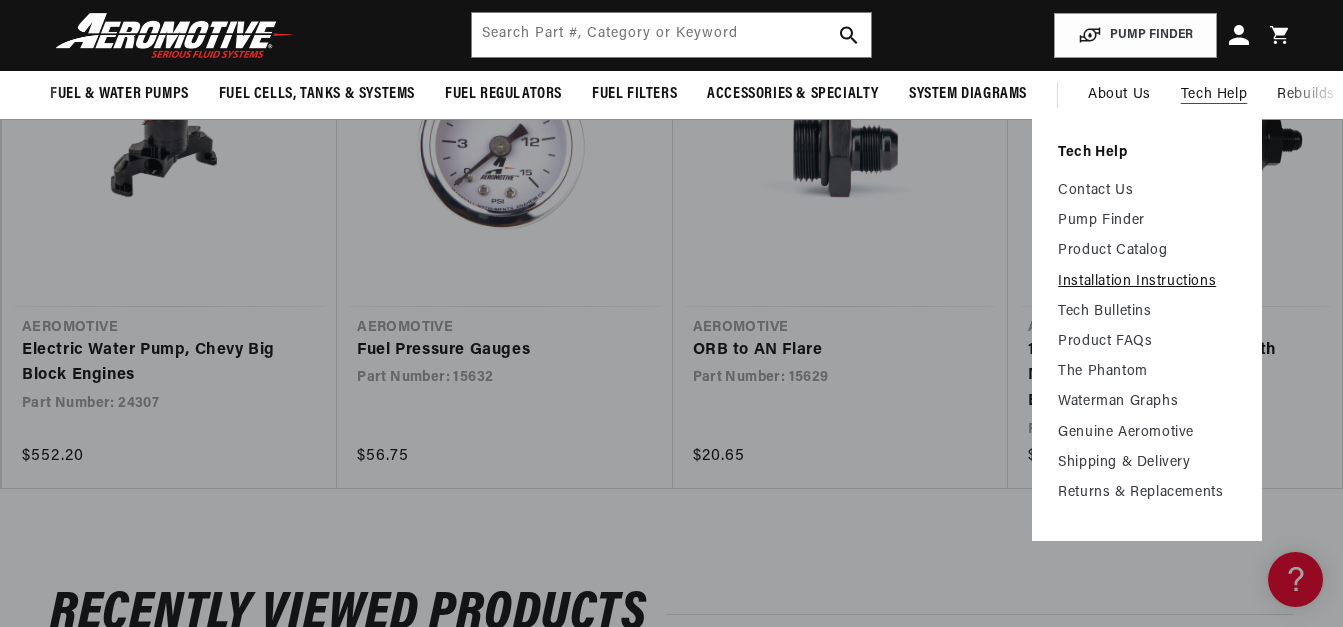 click on "Installation Instructions" at bounding box center [1147, 282] 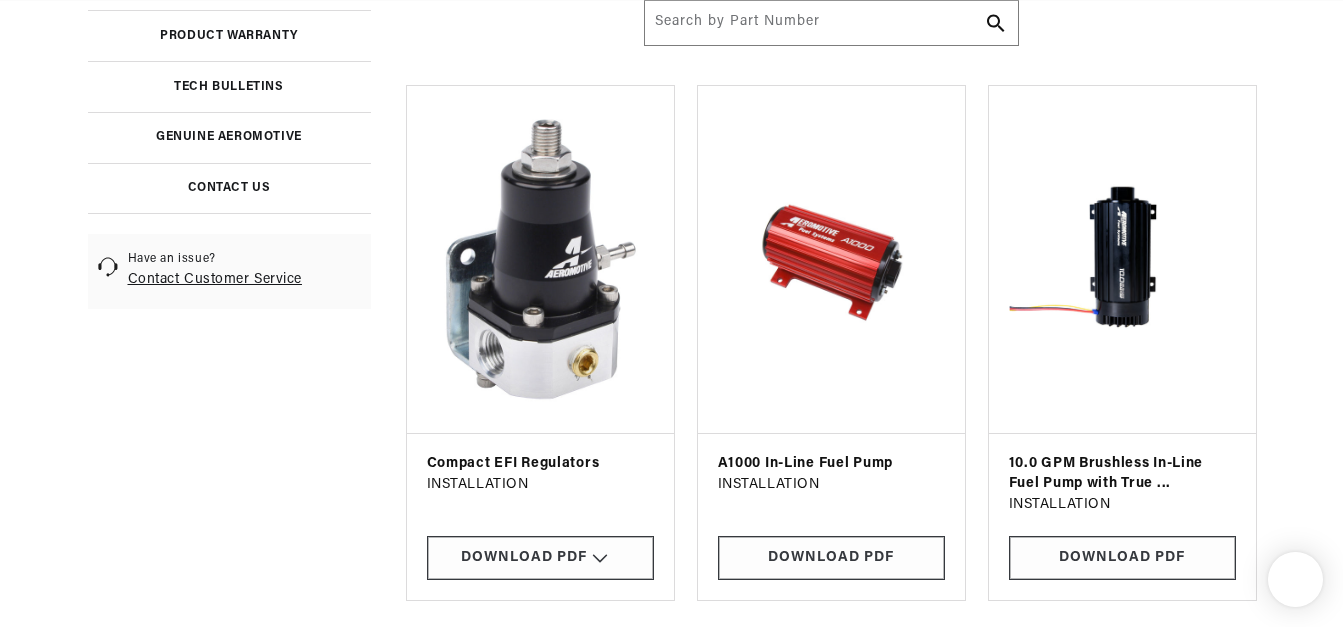 scroll, scrollTop: 600, scrollLeft: 0, axis: vertical 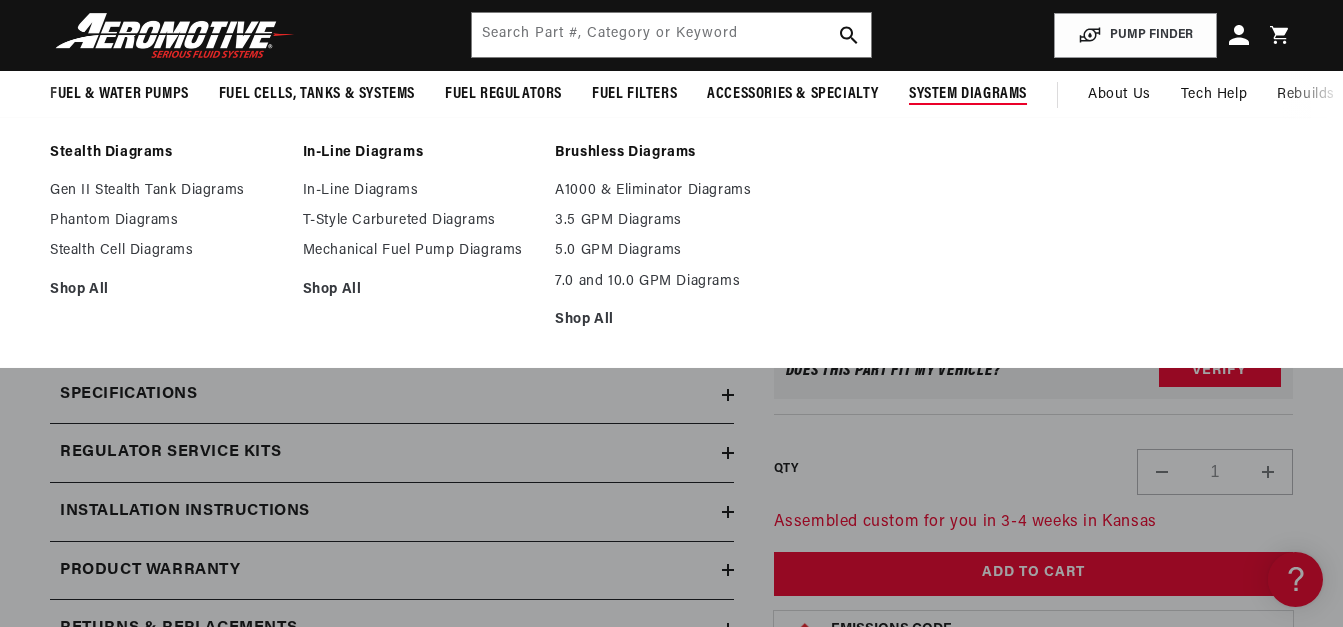 click on "System Diagrams" at bounding box center (968, 94) 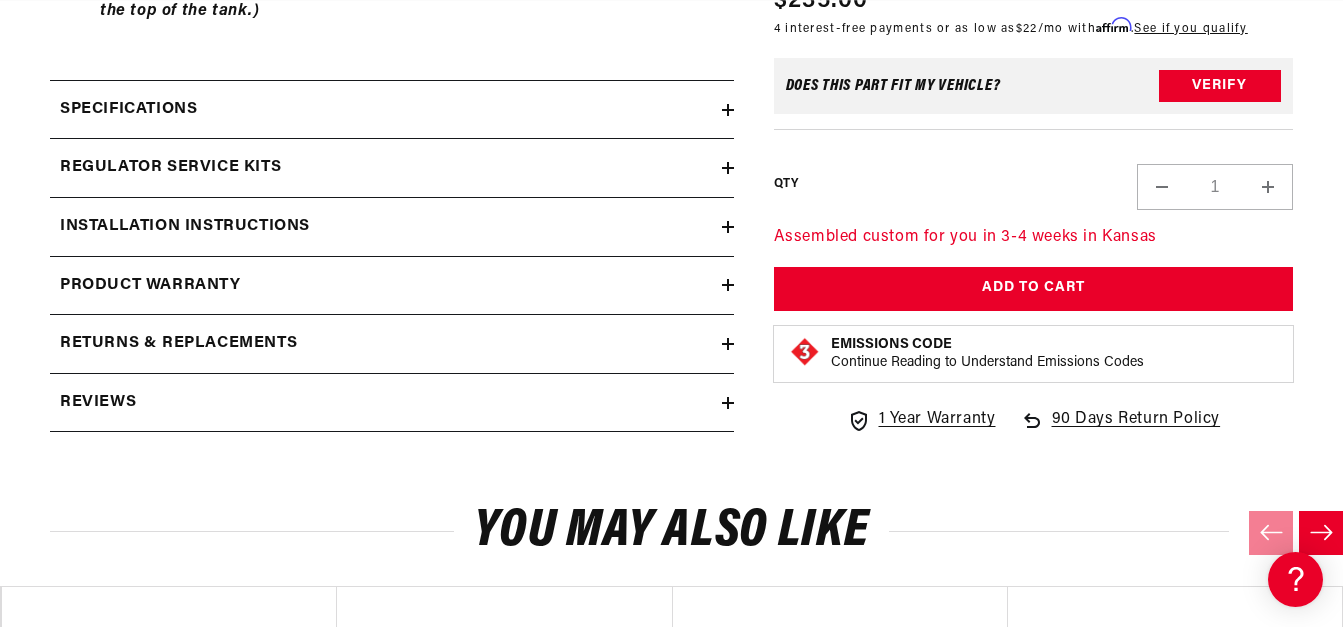 scroll, scrollTop: 1700, scrollLeft: 0, axis: vertical 